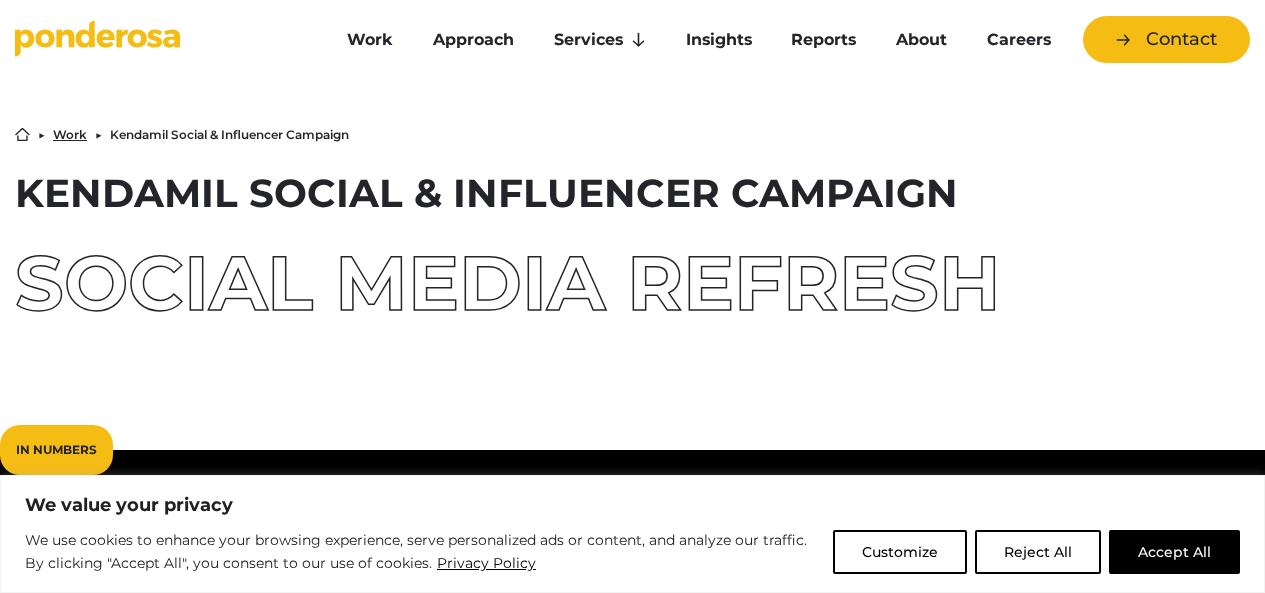 scroll, scrollTop: 0, scrollLeft: 0, axis: both 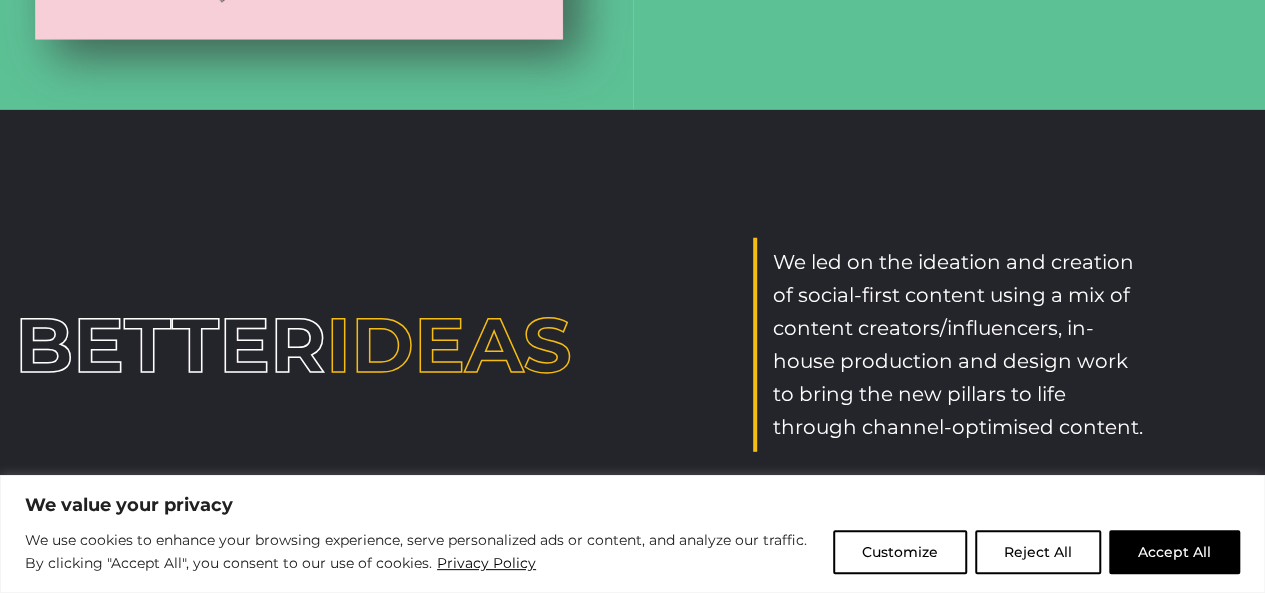 click on "We use cookies to enhance your browsing experience, serve personalized ads or content, and analyze our traffic. By clicking "Accept All", you consent to our use of cookies.   Privacy Policy     Customize   Reject All   Accept All" at bounding box center (632, 552) 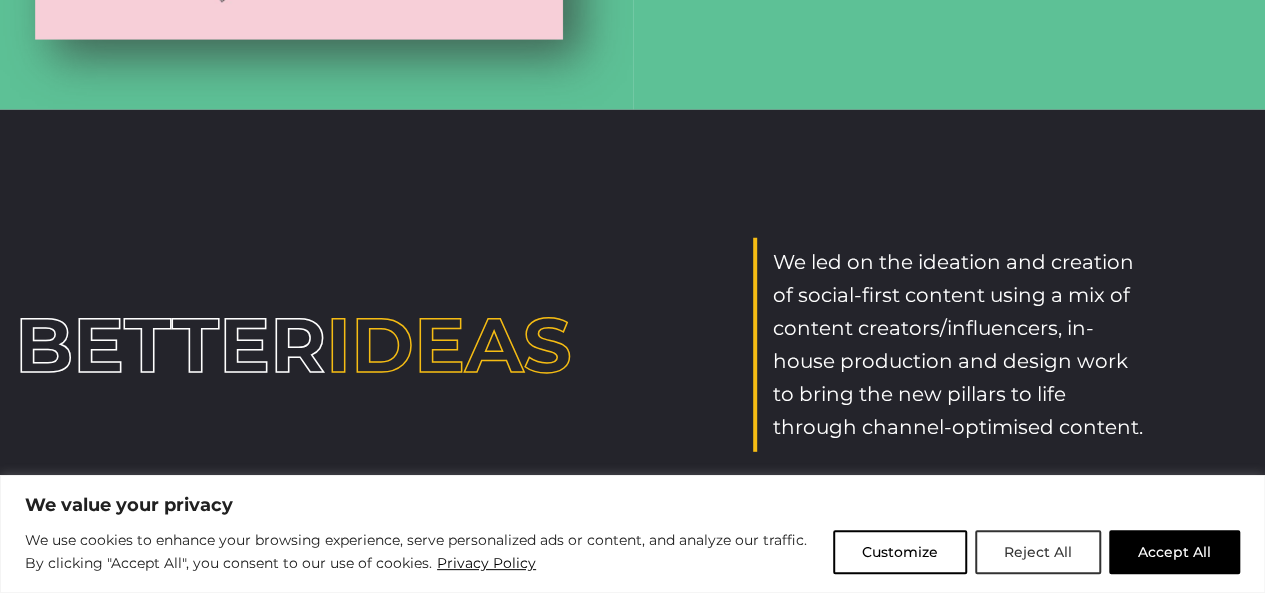 click on "Reject All" at bounding box center (1038, 552) 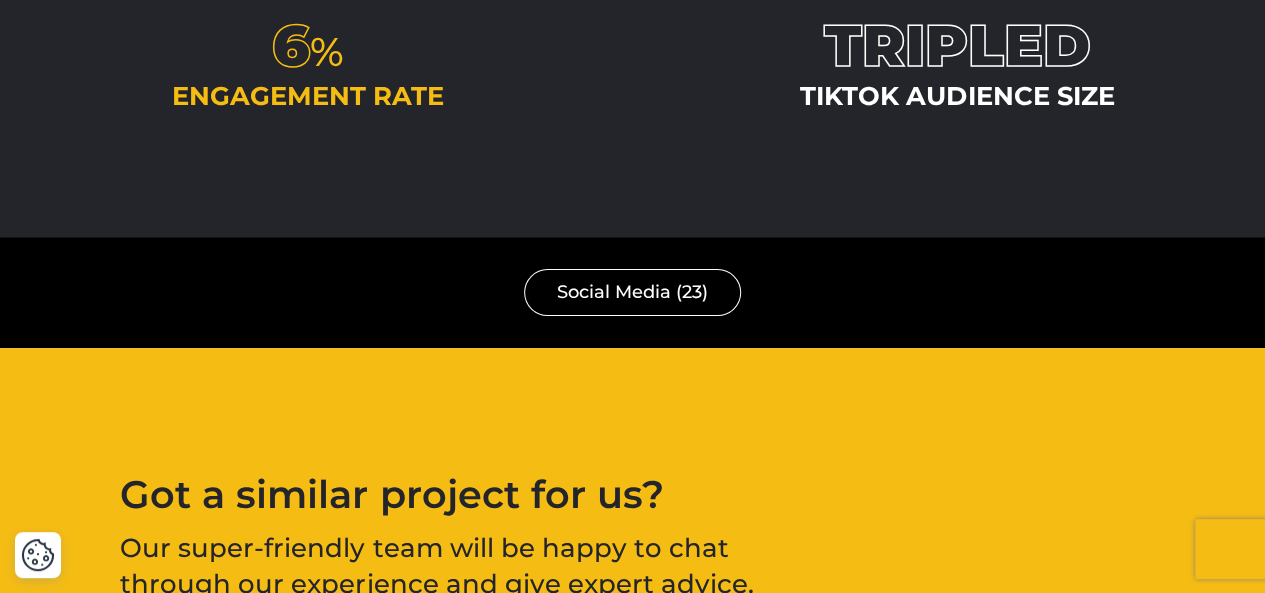 scroll, scrollTop: 3846, scrollLeft: 0, axis: vertical 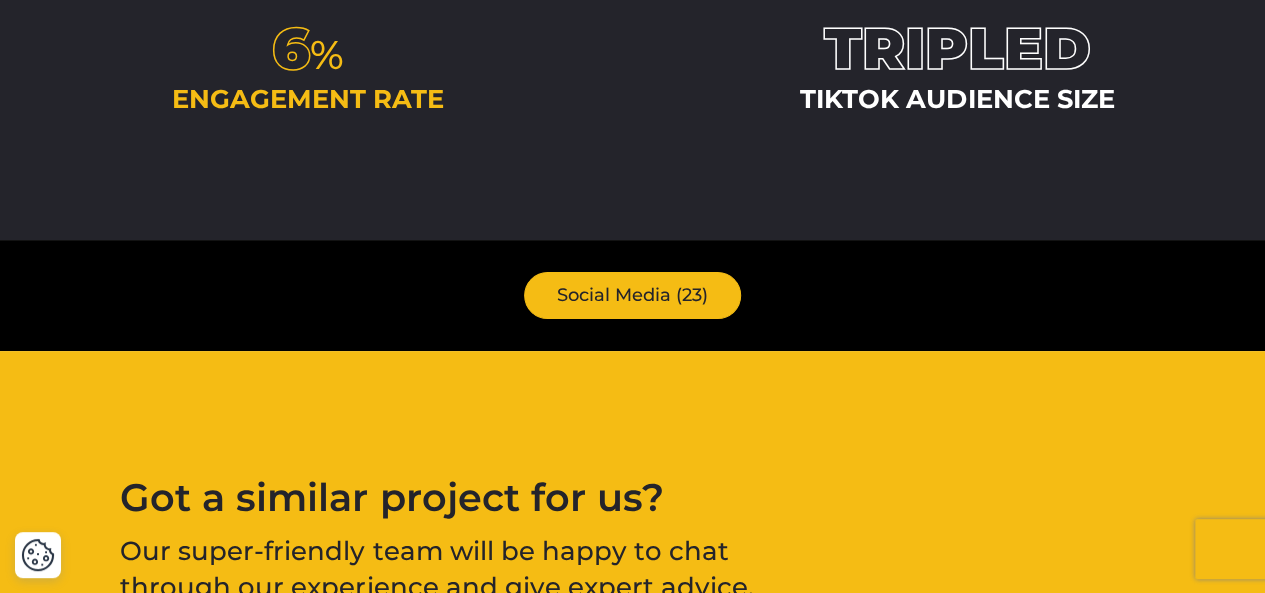 click on "Social Media (23)" at bounding box center (632, 295) 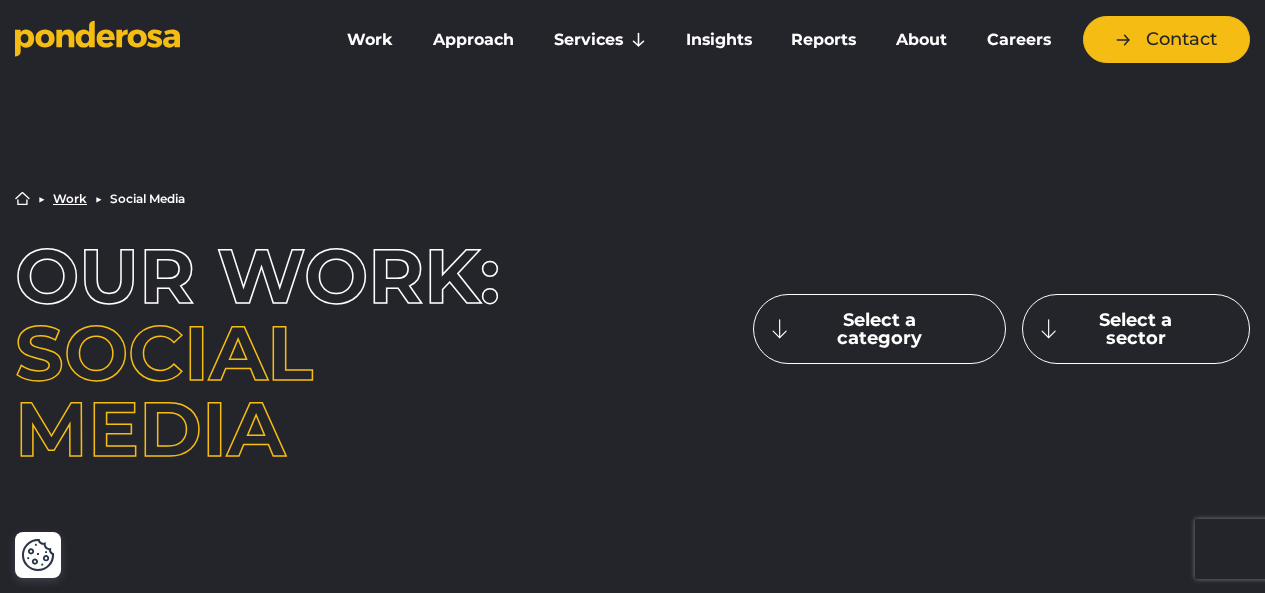 scroll, scrollTop: 442, scrollLeft: 0, axis: vertical 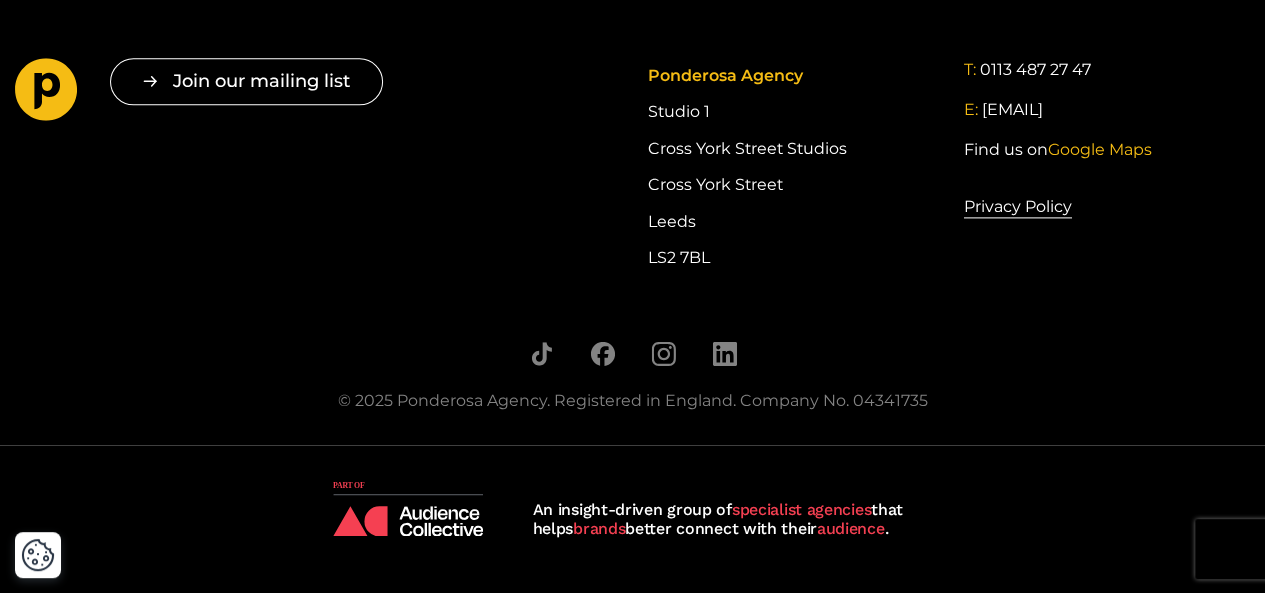 click on "Join our mailing list
" * " indicates required fields
Email *
Consent *   I give my consent to receive future communications from Ponderosa and understand I can unsubscribe at any time. *
Join
Δ
T:" at bounding box center (632, 219) 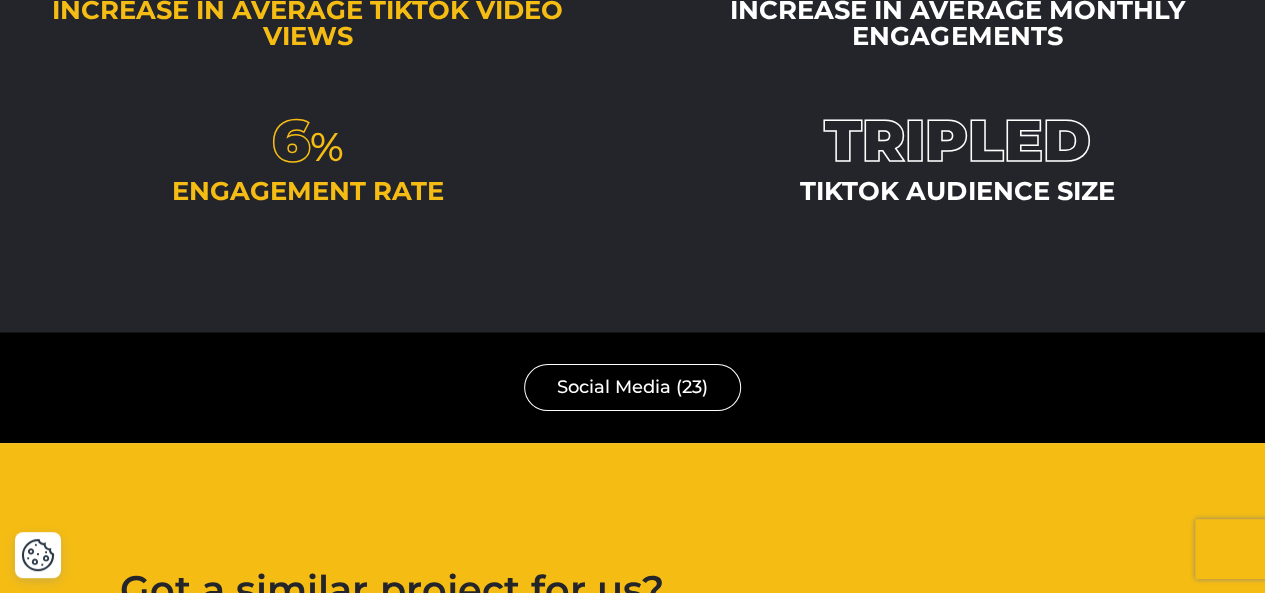 scroll, scrollTop: 3755, scrollLeft: 0, axis: vertical 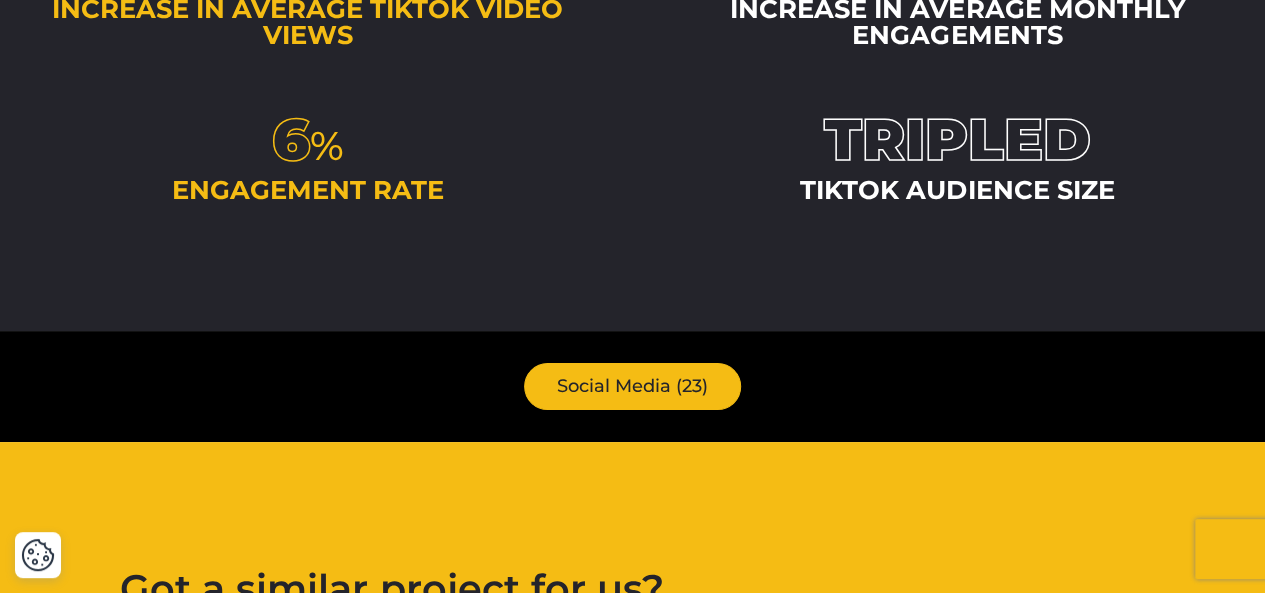 click on "Social Media (23)" at bounding box center [632, 386] 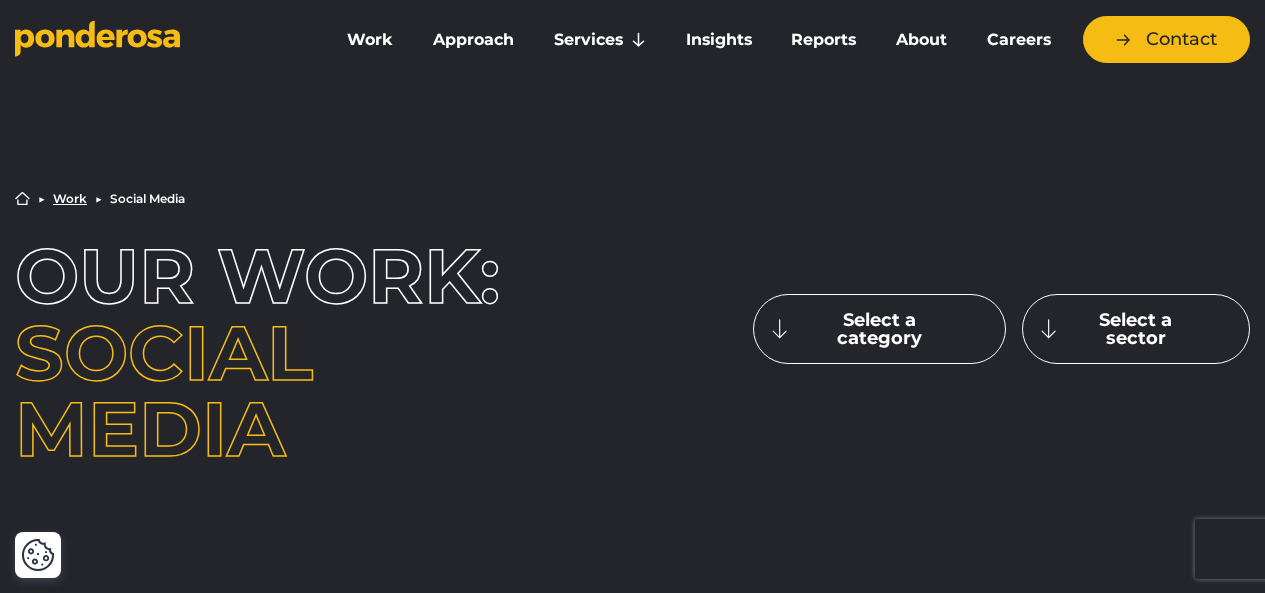 scroll, scrollTop: 0, scrollLeft: 0, axis: both 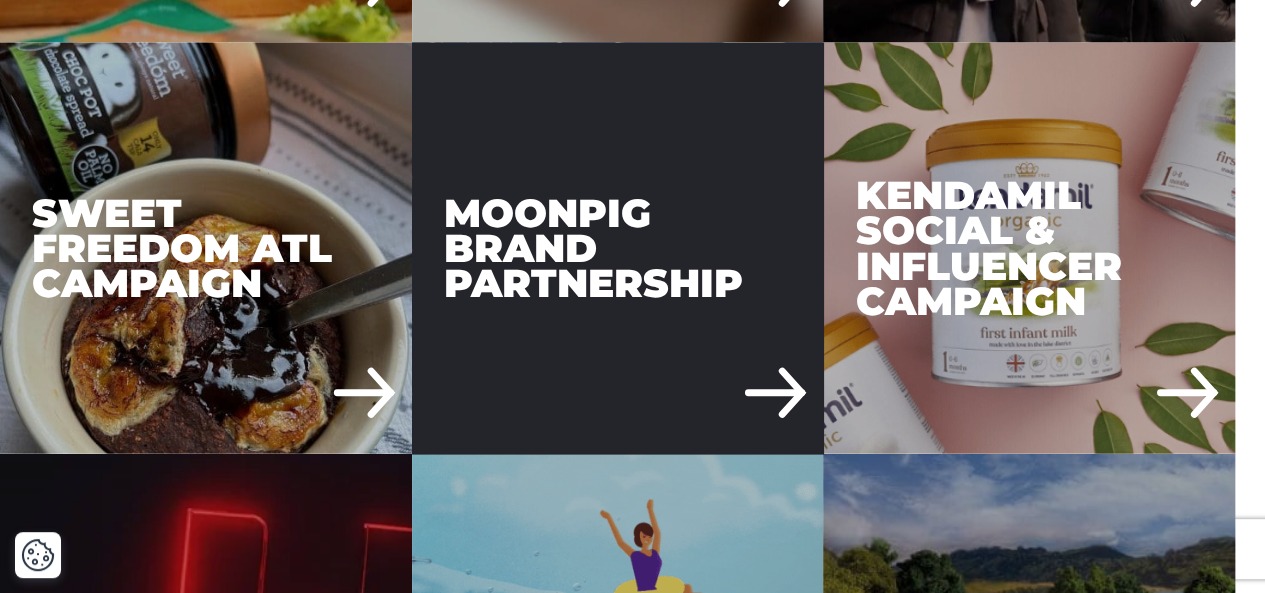 click on "Moonpig Brand Partnership" at bounding box center [618, 249] 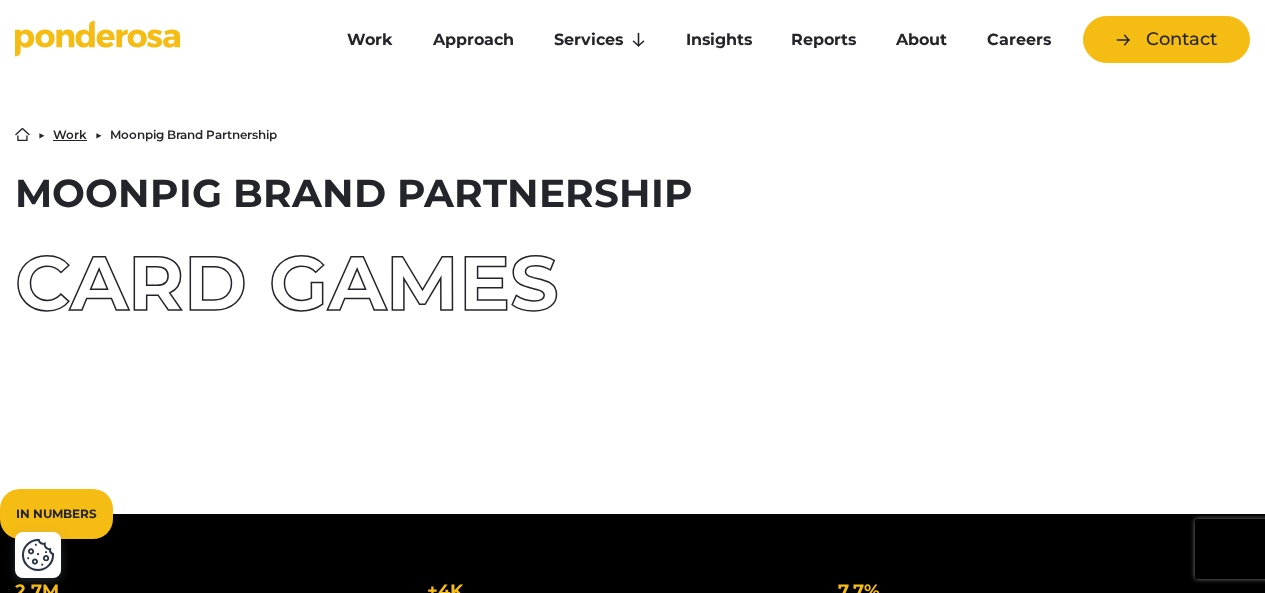 scroll, scrollTop: 0, scrollLeft: 0, axis: both 